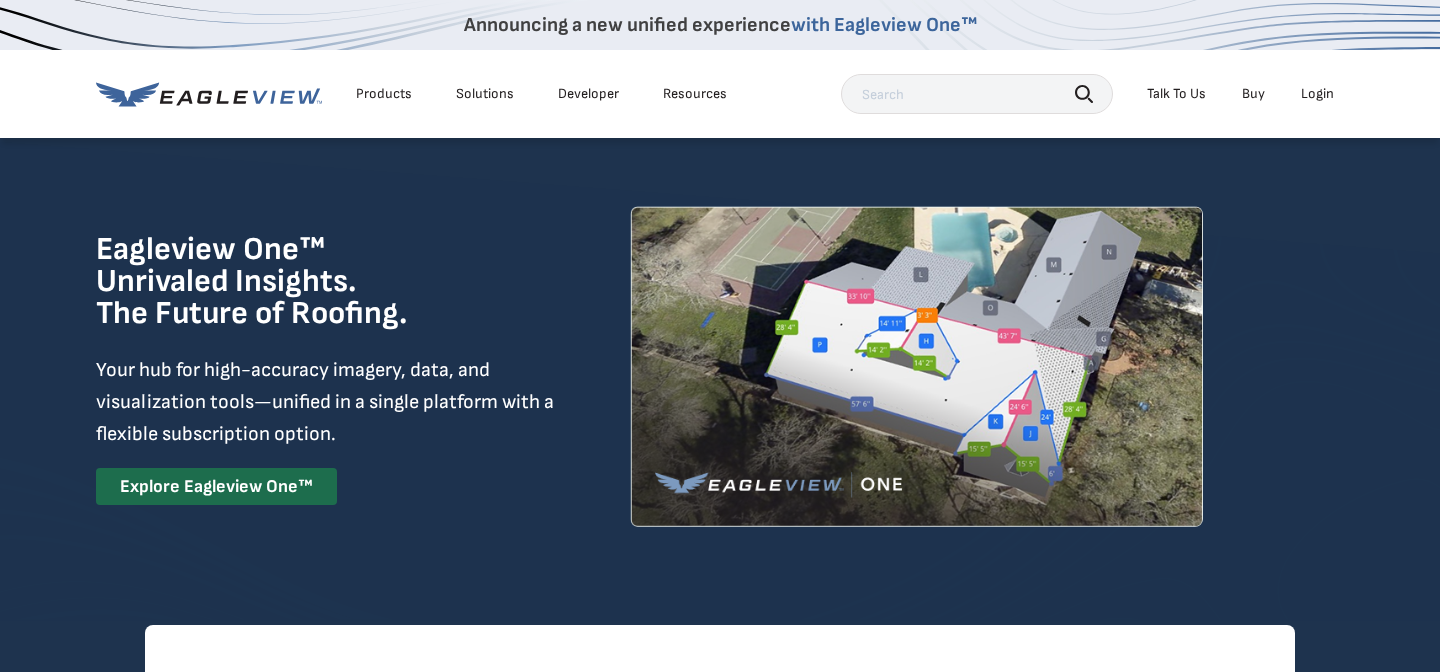 scroll, scrollTop: 0, scrollLeft: 0, axis: both 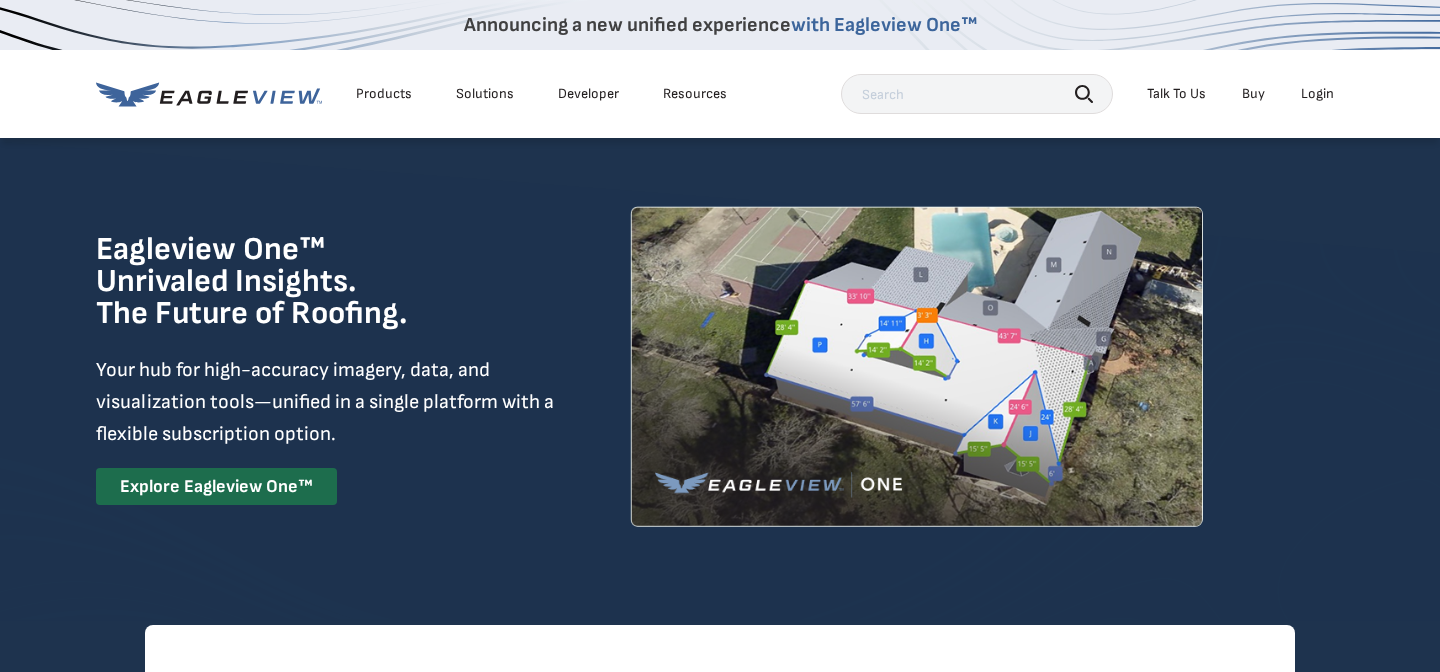 click on "Login" at bounding box center (1317, 94) 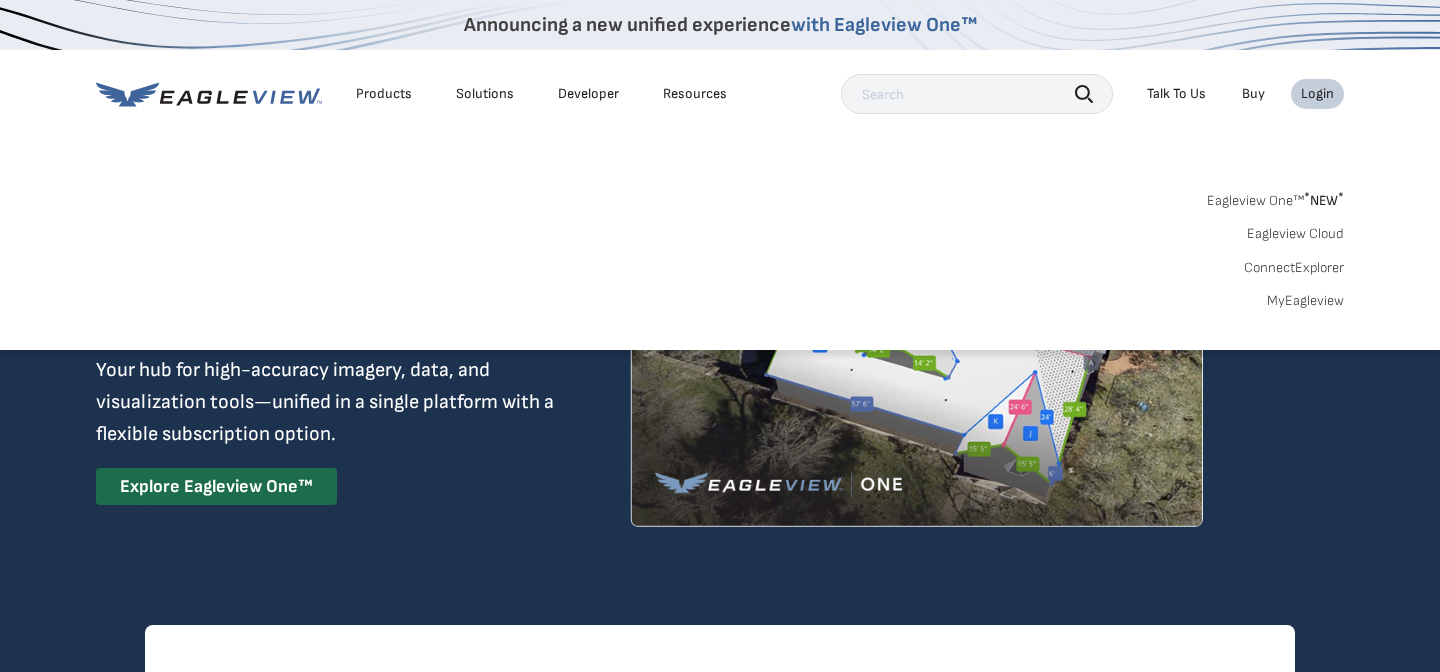 click on "MyEagleview" at bounding box center (1305, 301) 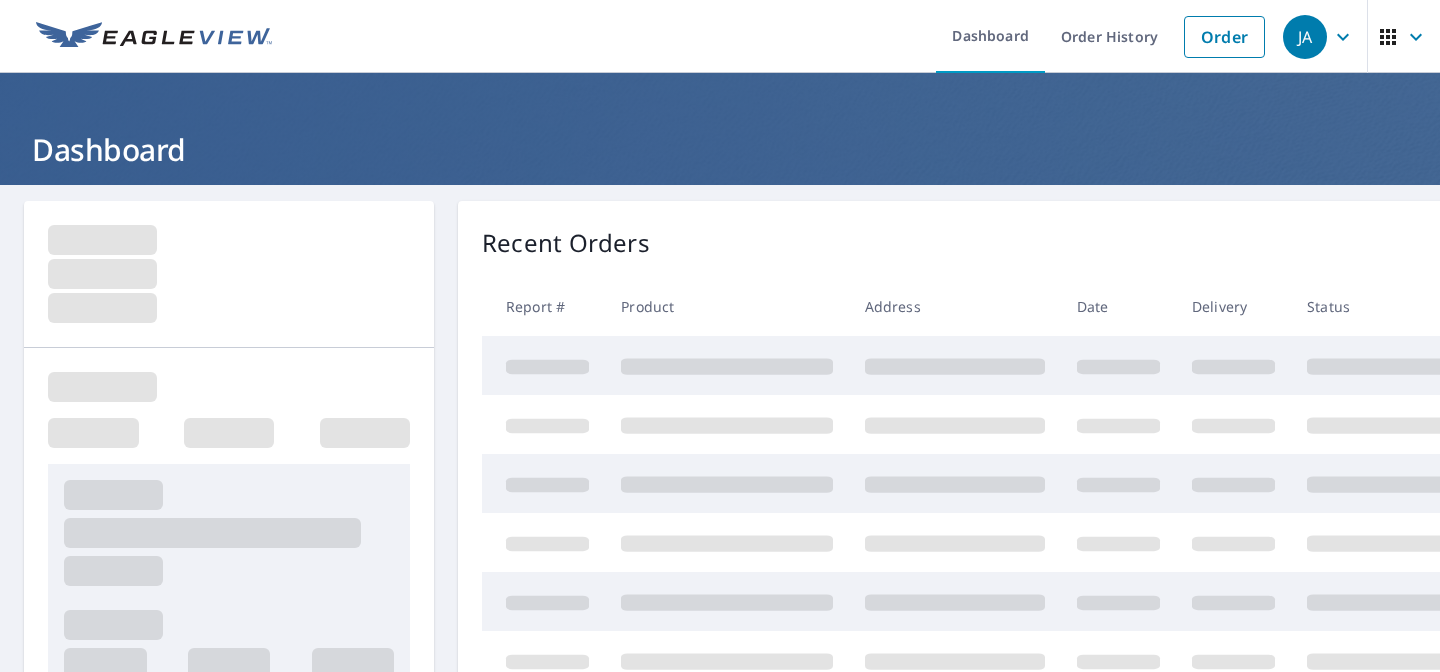 scroll, scrollTop: 0, scrollLeft: 0, axis: both 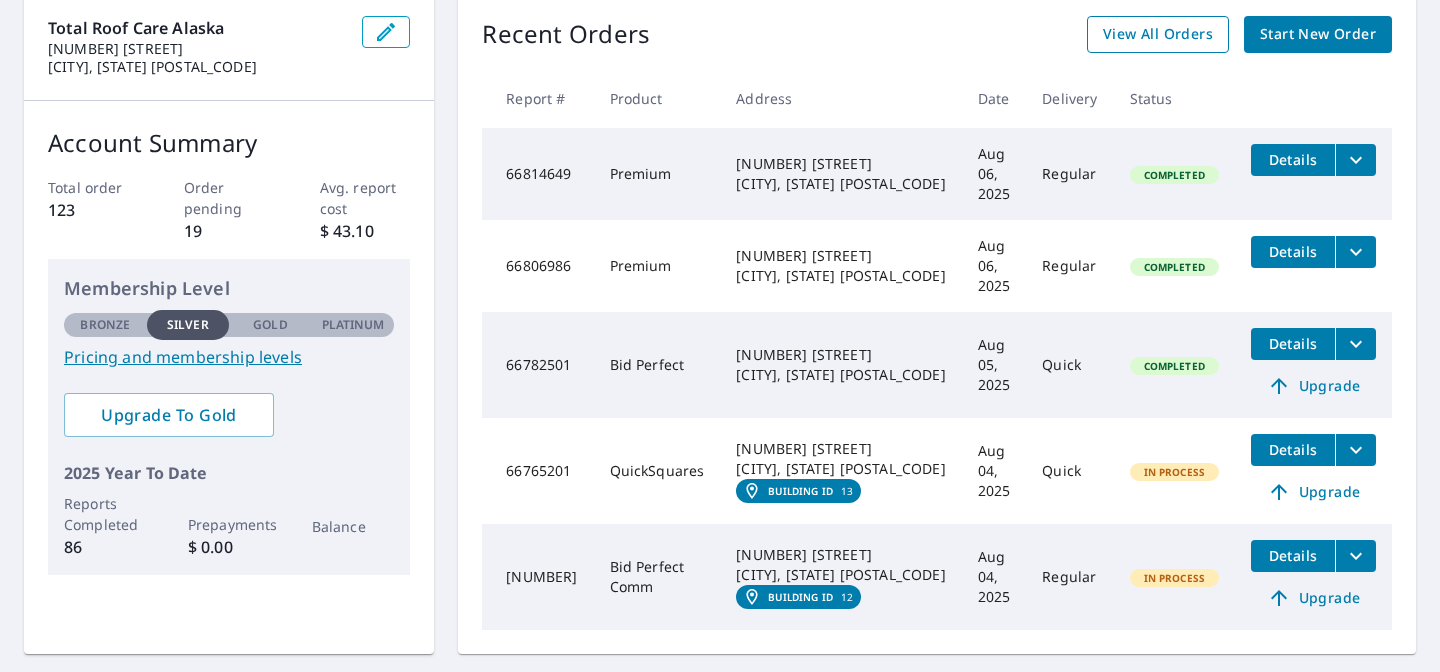 click on "View All Orders" at bounding box center (1158, 34) 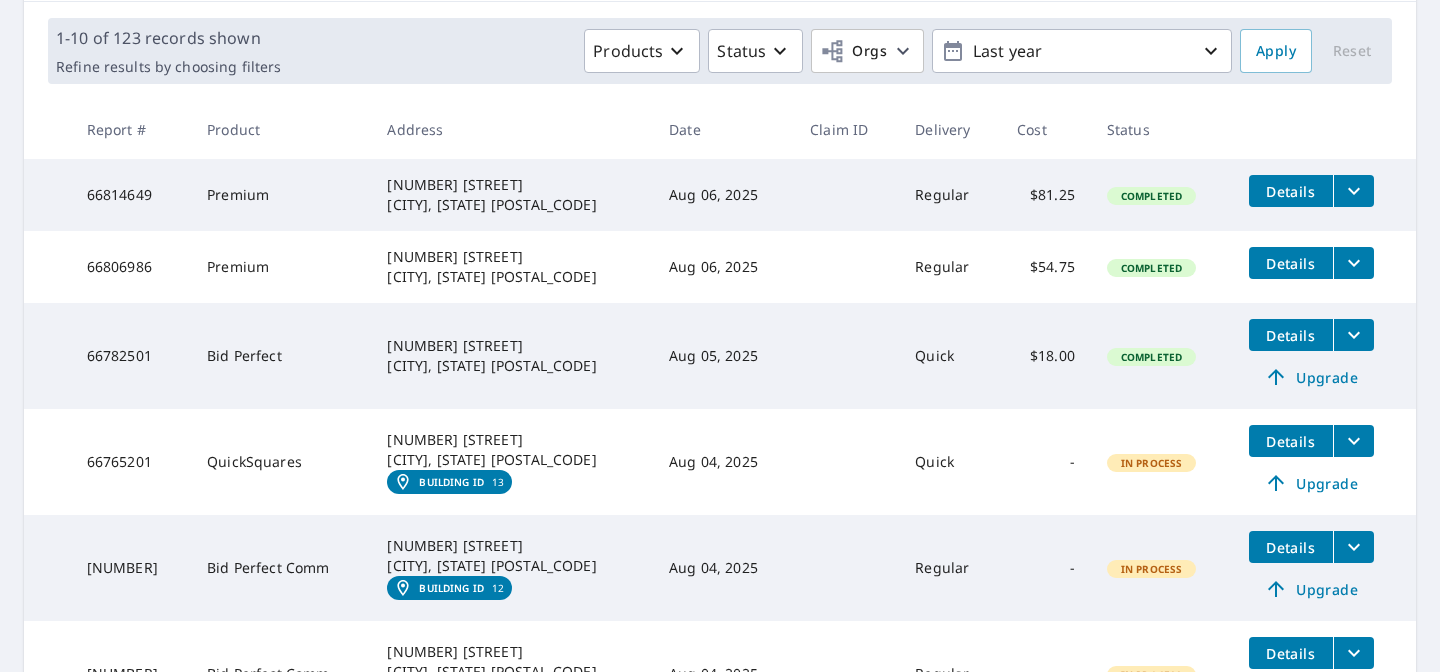 scroll, scrollTop: 318, scrollLeft: 0, axis: vertical 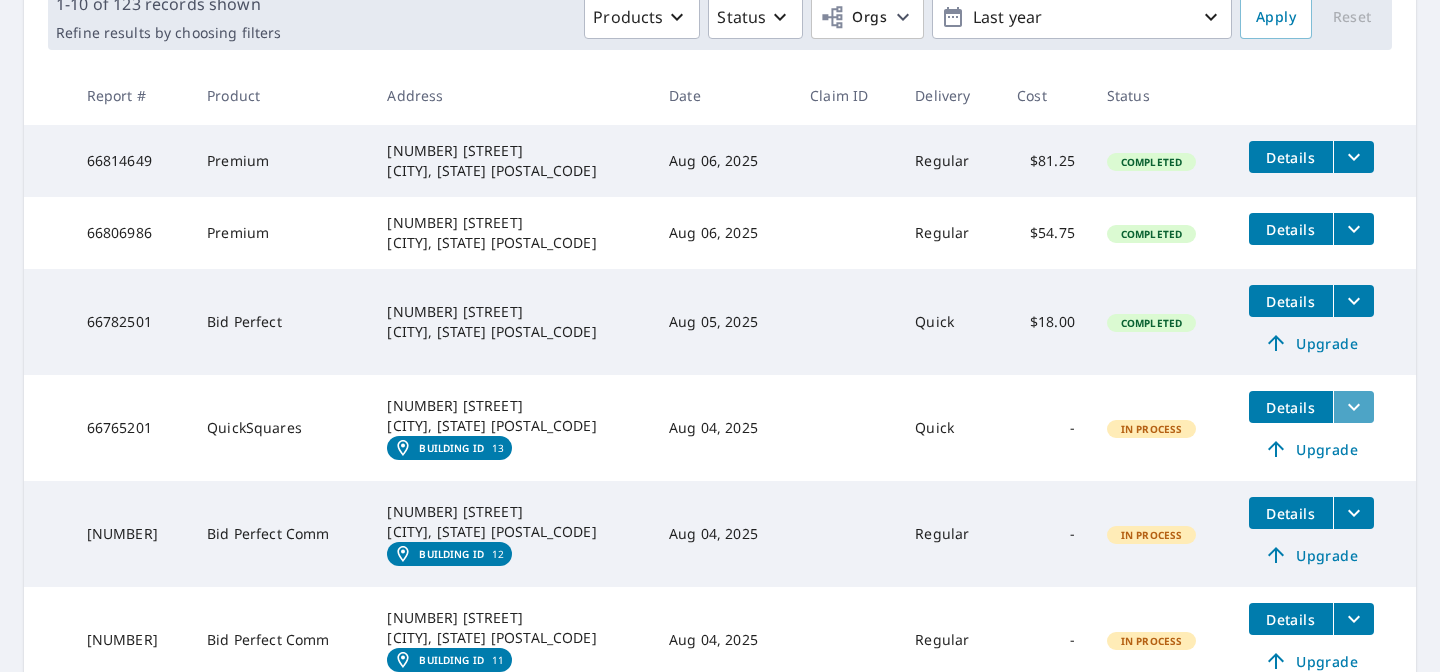 click 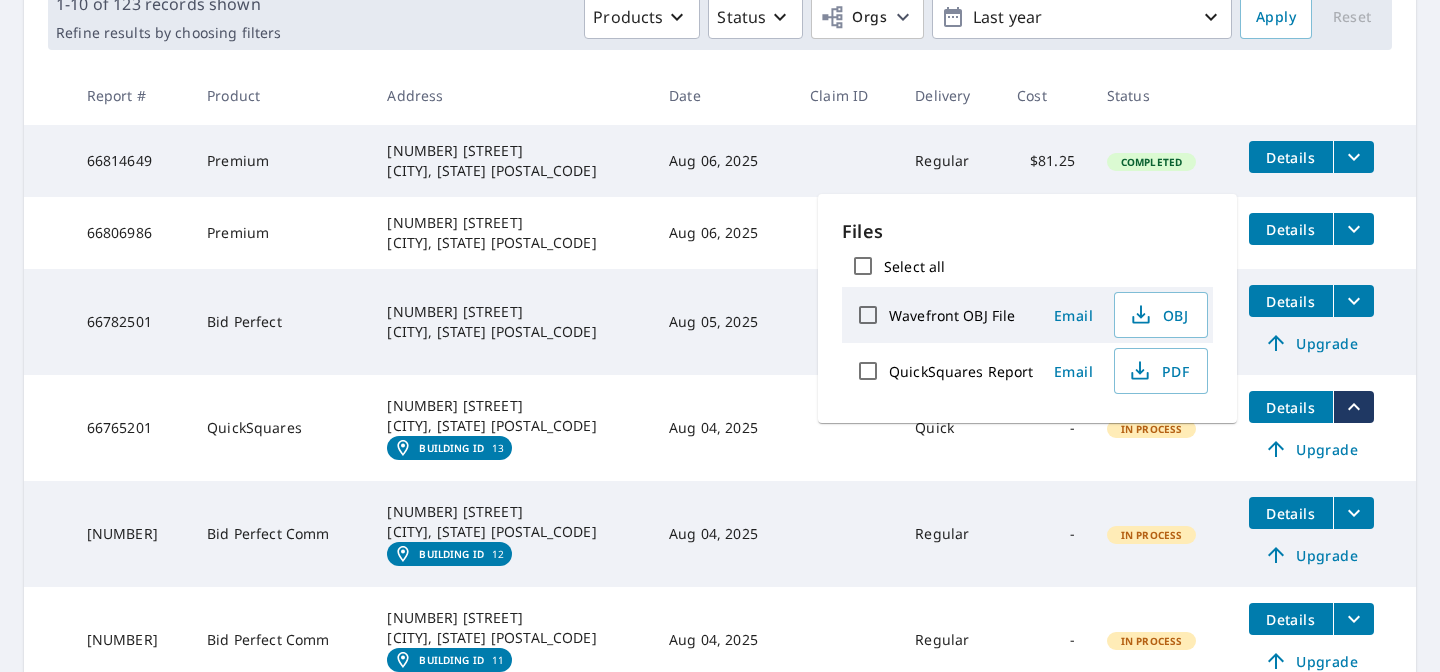 click 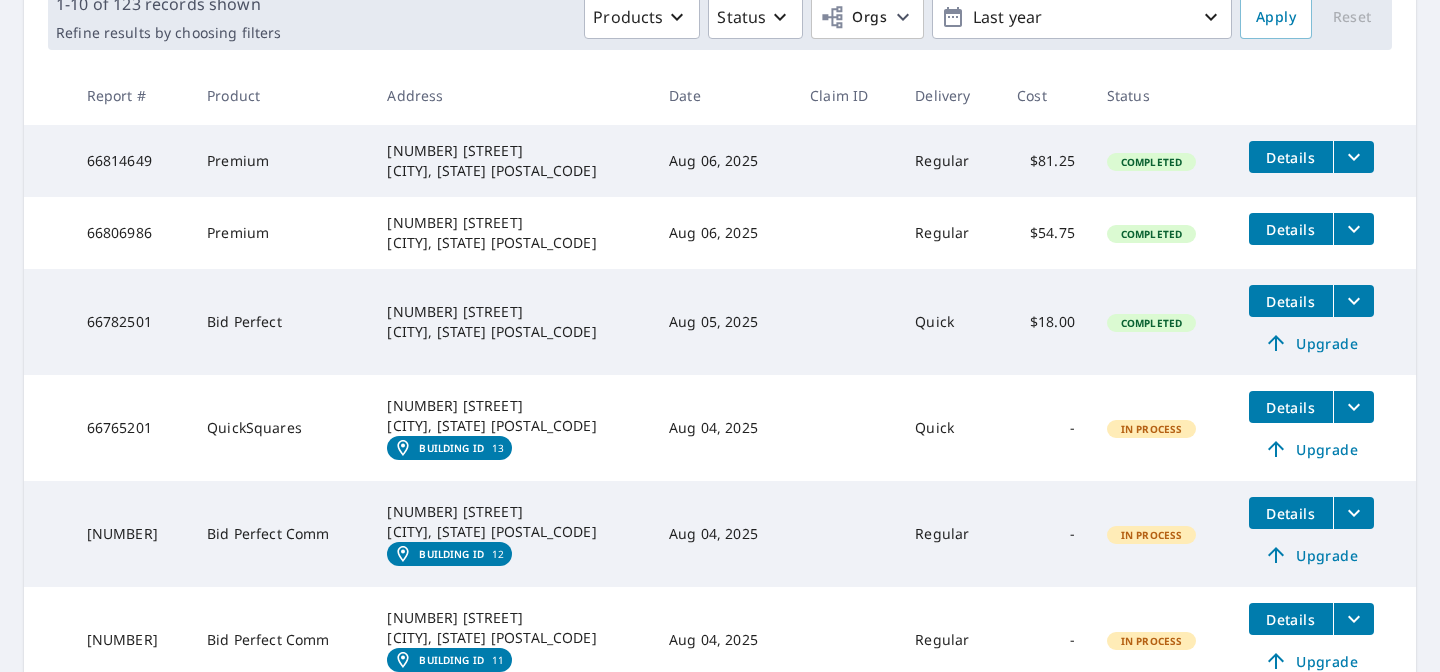 scroll, scrollTop: 0, scrollLeft: 0, axis: both 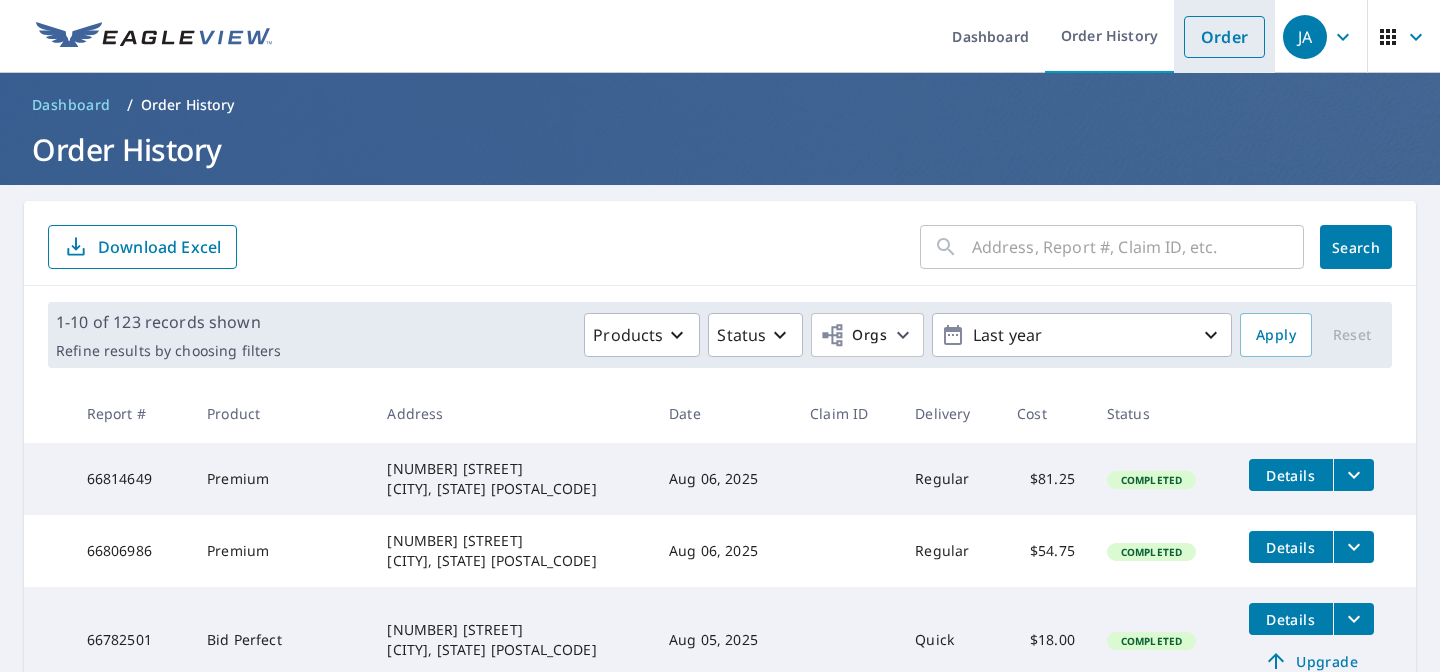 click on "Order" at bounding box center [1224, 37] 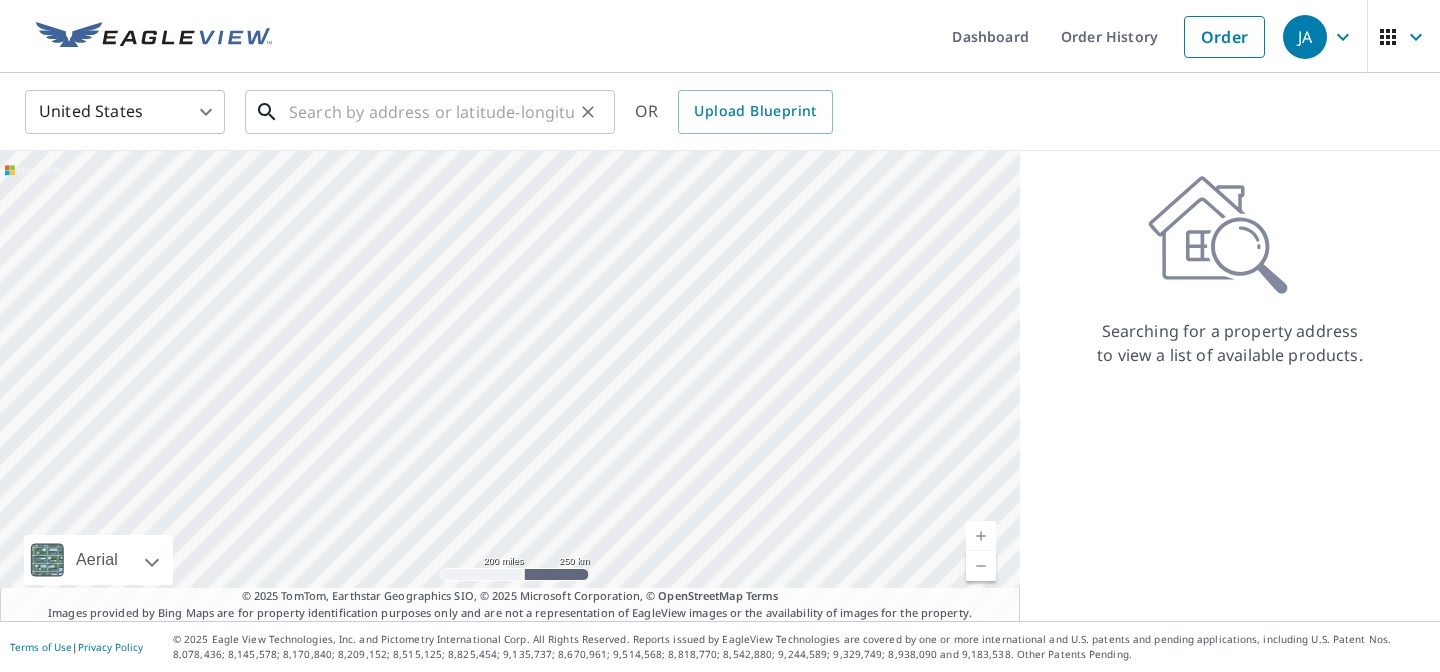 click at bounding box center [431, 112] 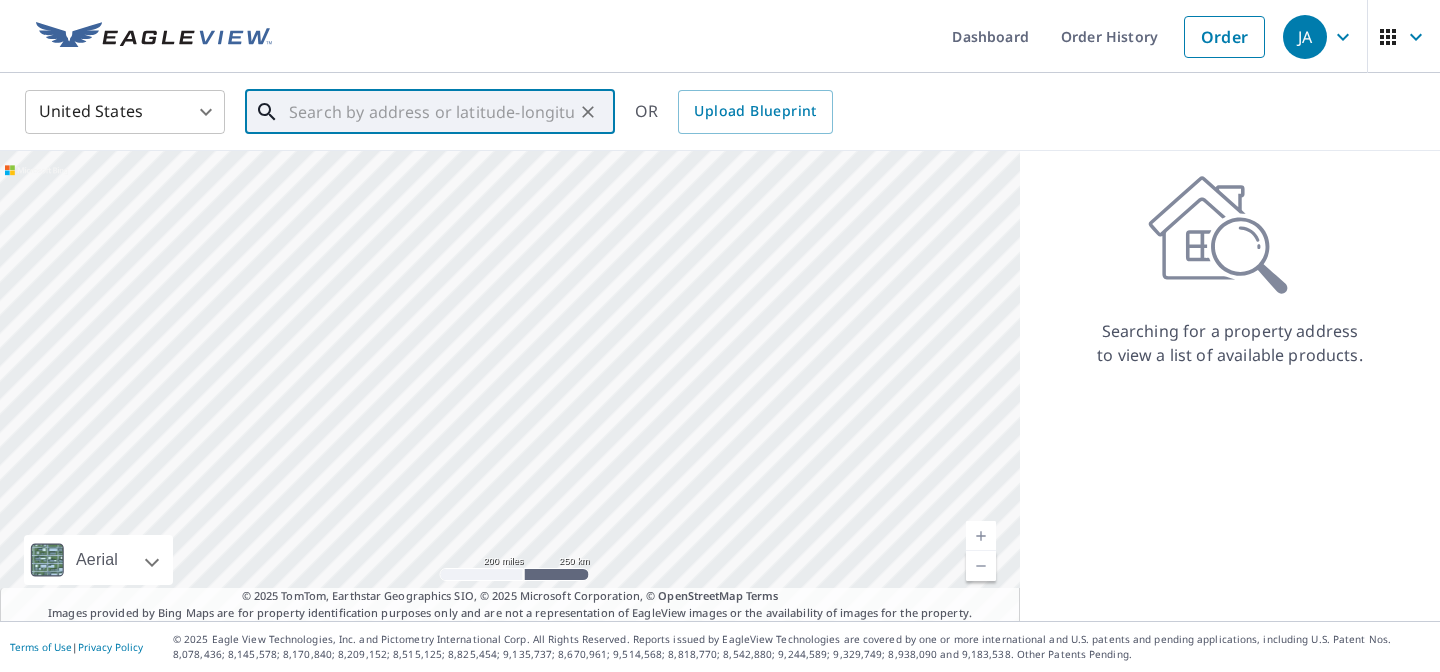paste on "8140 Lake Otis Pkwy, Anchorage, AK 99507, USA" 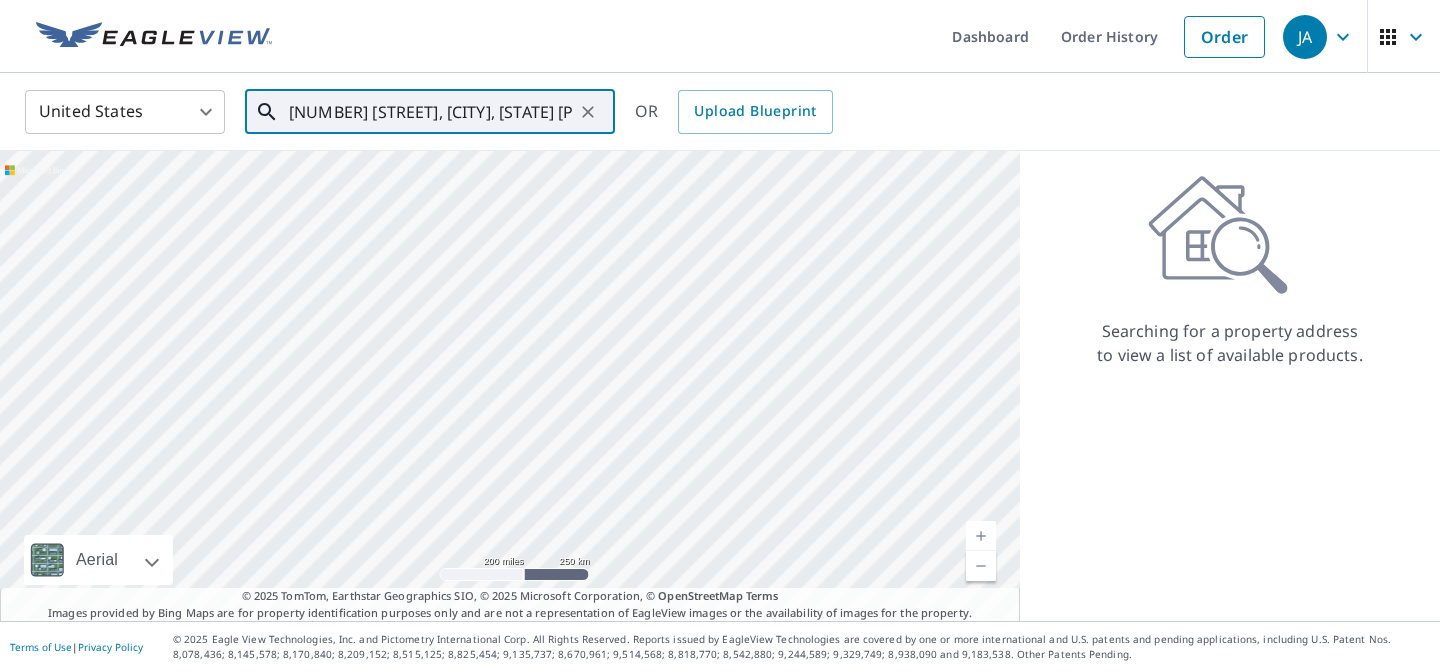 scroll, scrollTop: 0, scrollLeft: 81, axis: horizontal 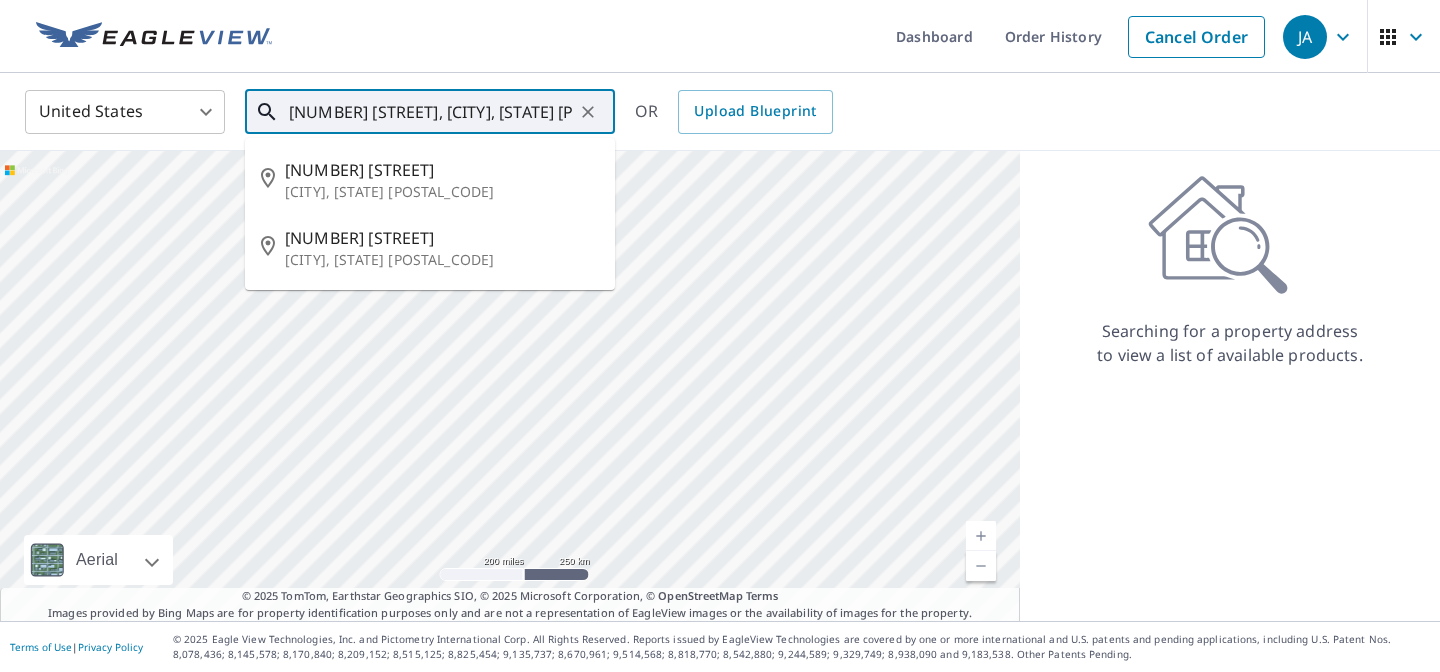 drag, startPoint x: 390, startPoint y: 103, endPoint x: 204, endPoint y: 103, distance: 186 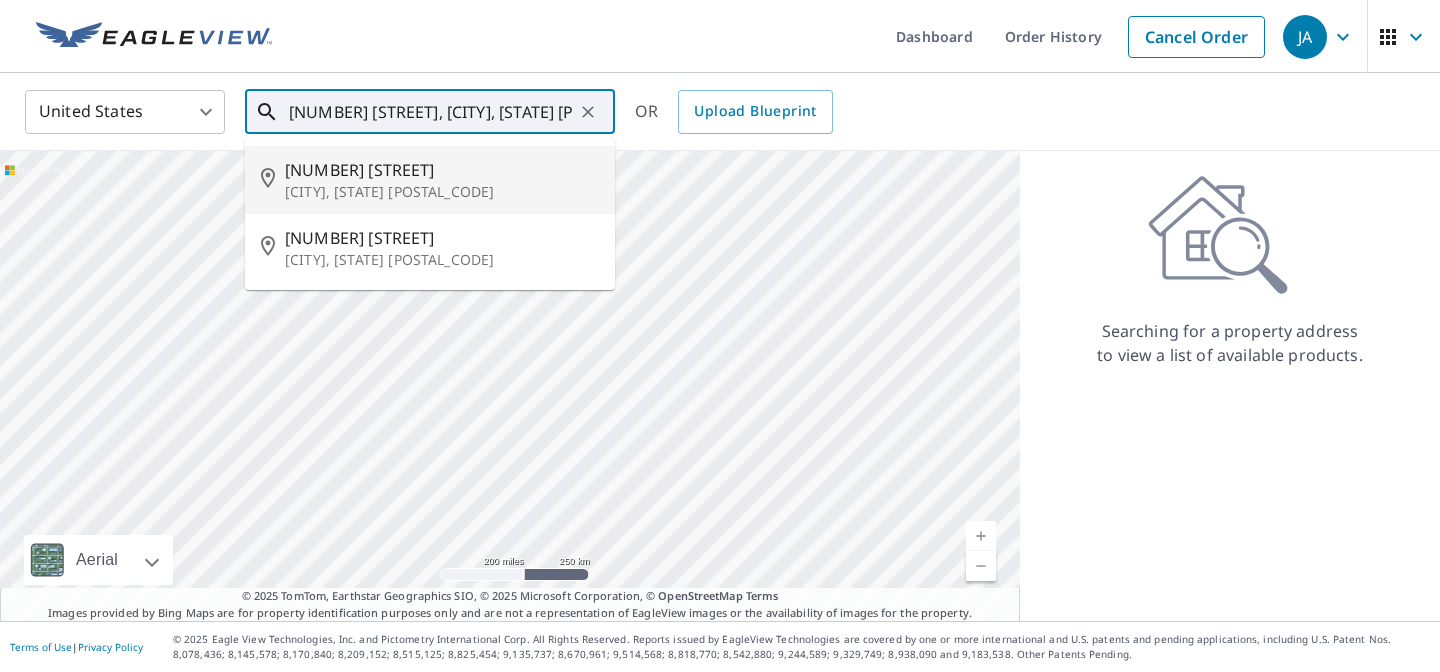 click on "8140 Lake Otis Pkwy" at bounding box center [442, 170] 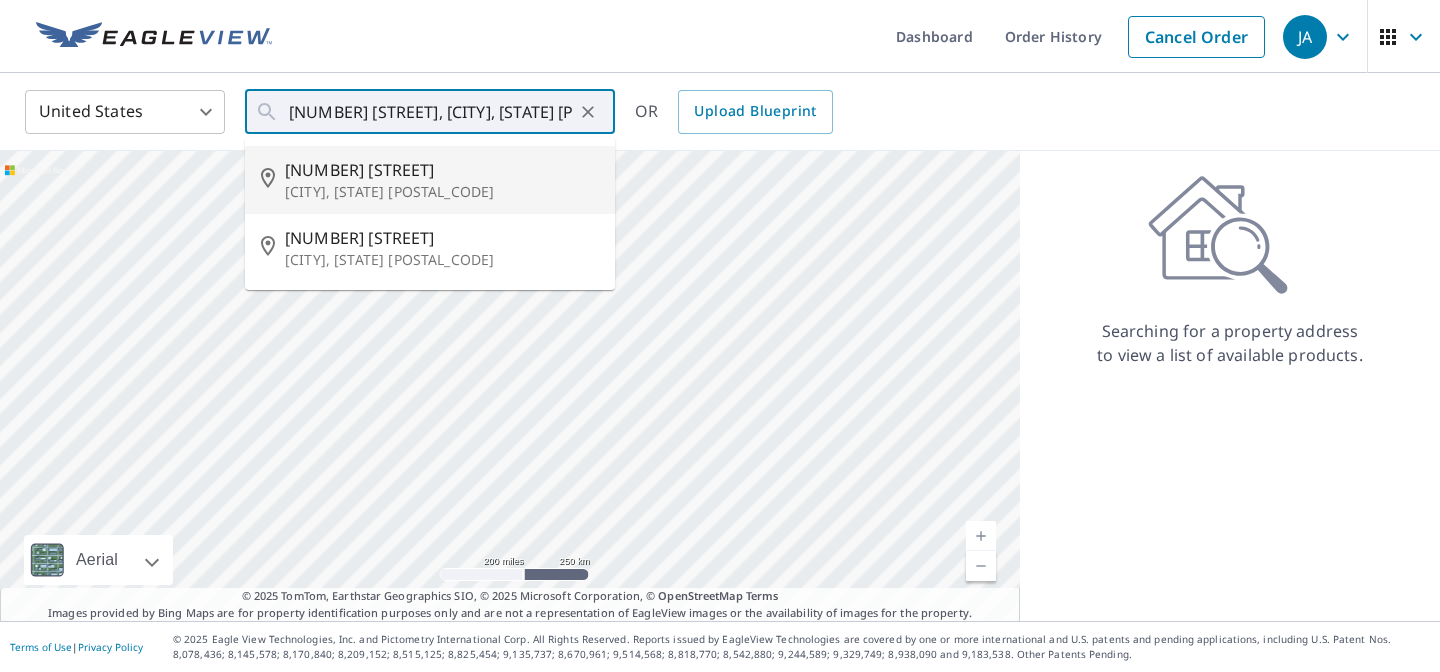 type on "8140 Lake Otis Pkwy Anchorage, AK 99507" 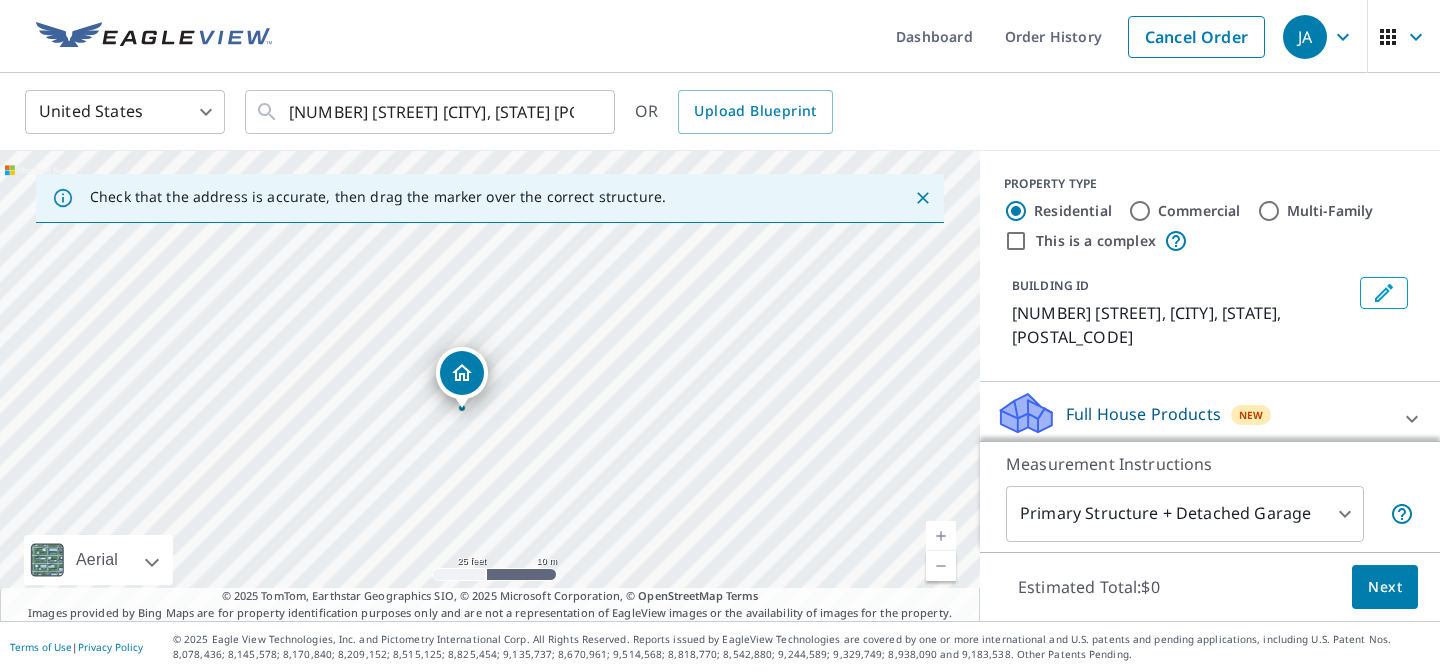 drag, startPoint x: 518, startPoint y: 323, endPoint x: 522, endPoint y: 422, distance: 99.08077 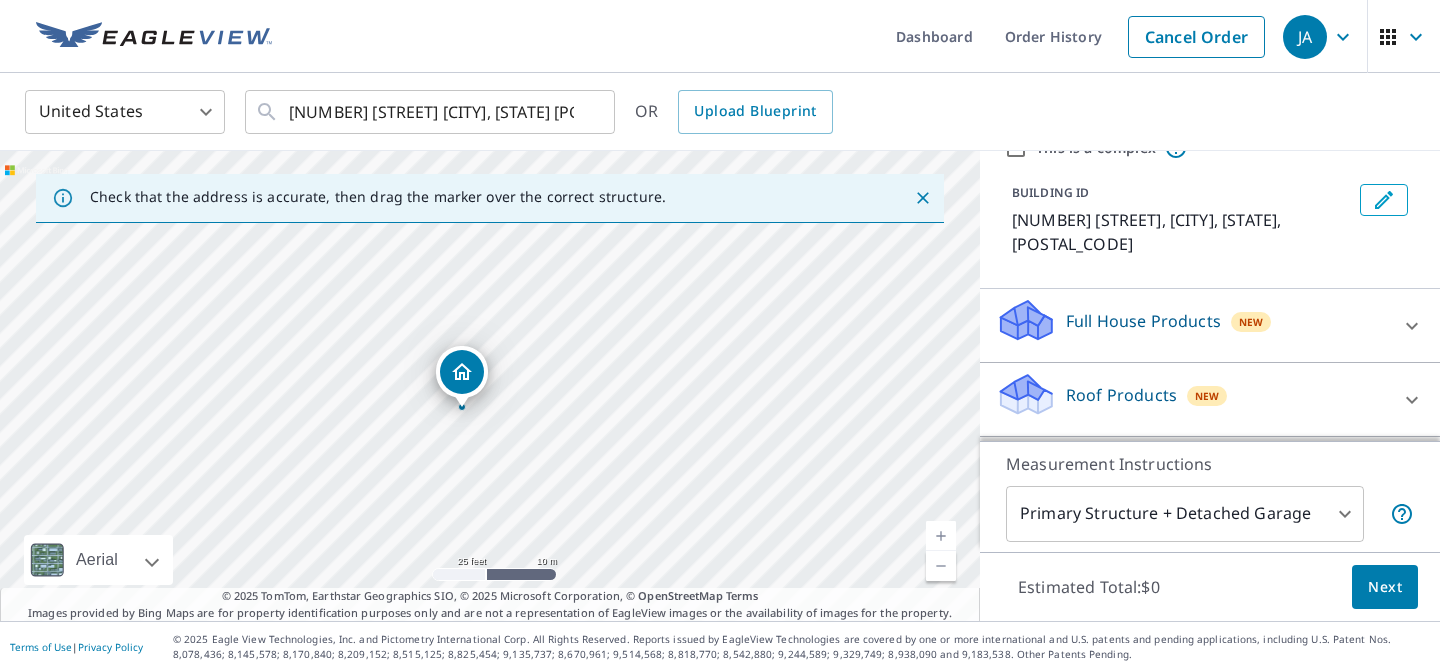 scroll, scrollTop: 131, scrollLeft: 0, axis: vertical 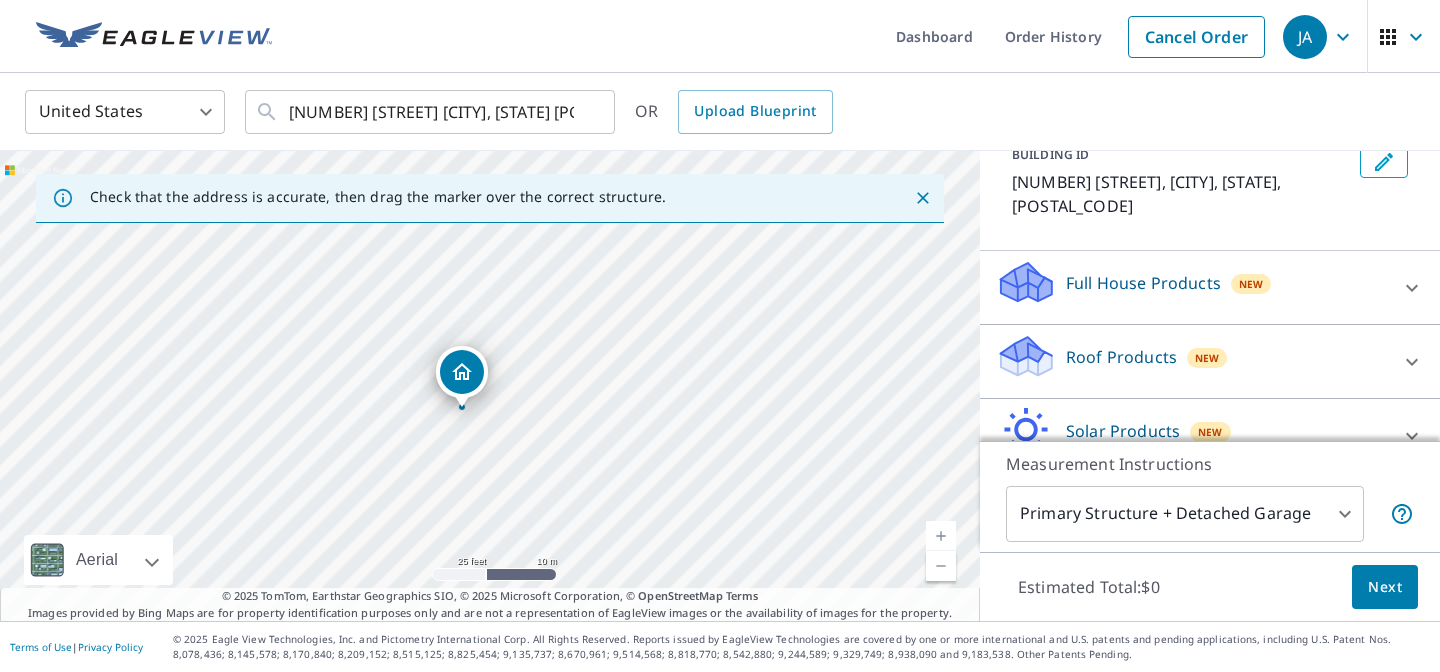 click on "Roof Products" at bounding box center [1121, 357] 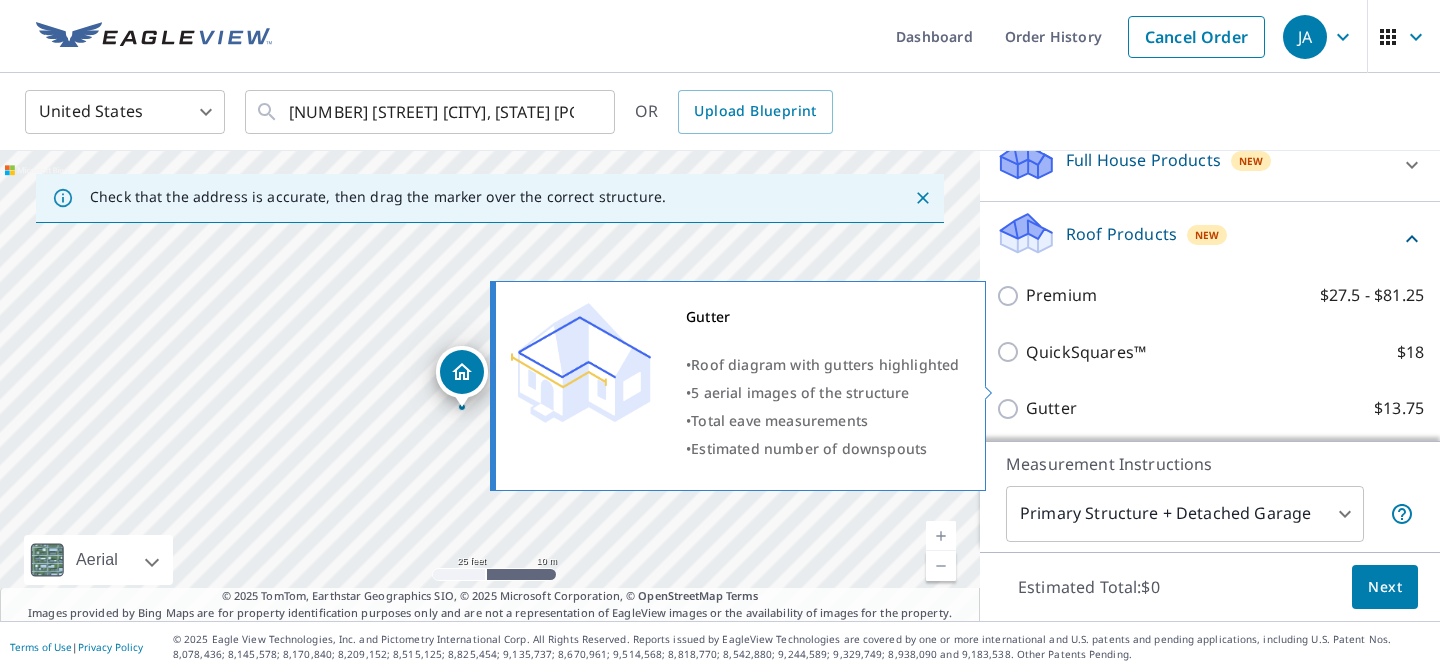 scroll, scrollTop: 300, scrollLeft: 0, axis: vertical 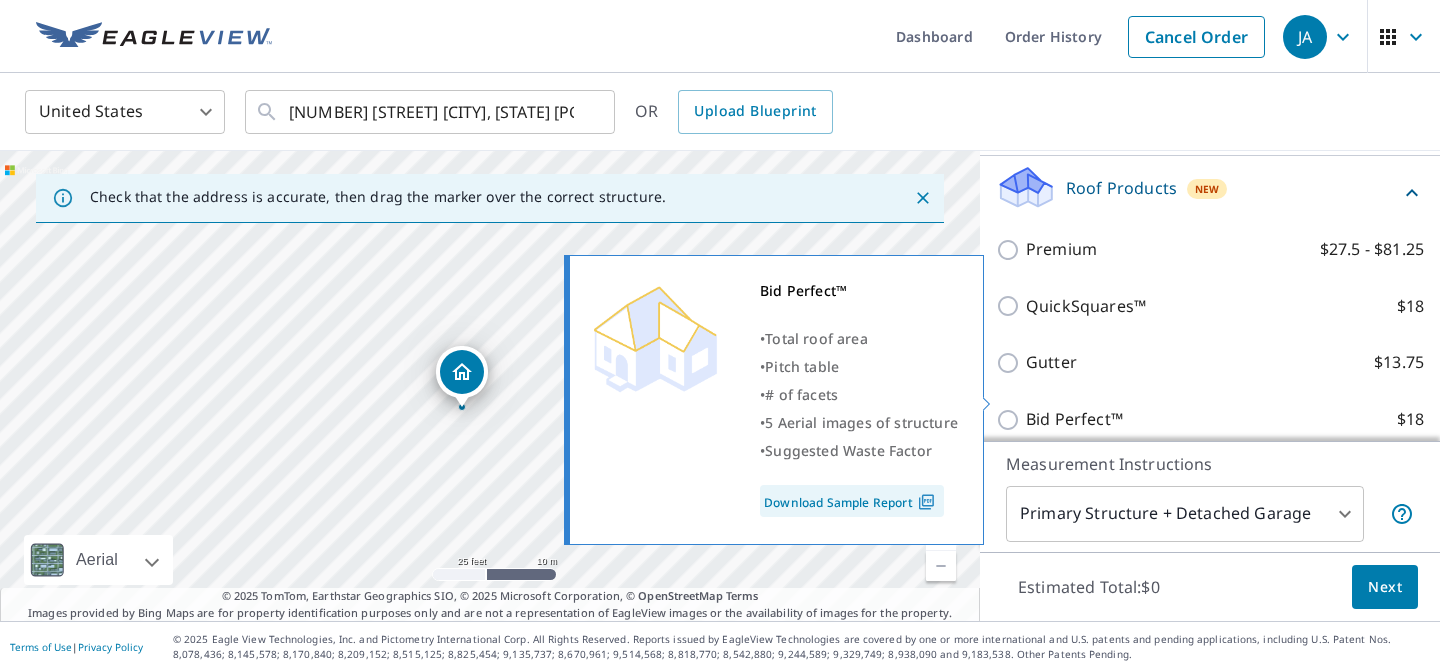 click on "Bid Perfect™" at bounding box center (1074, 419) 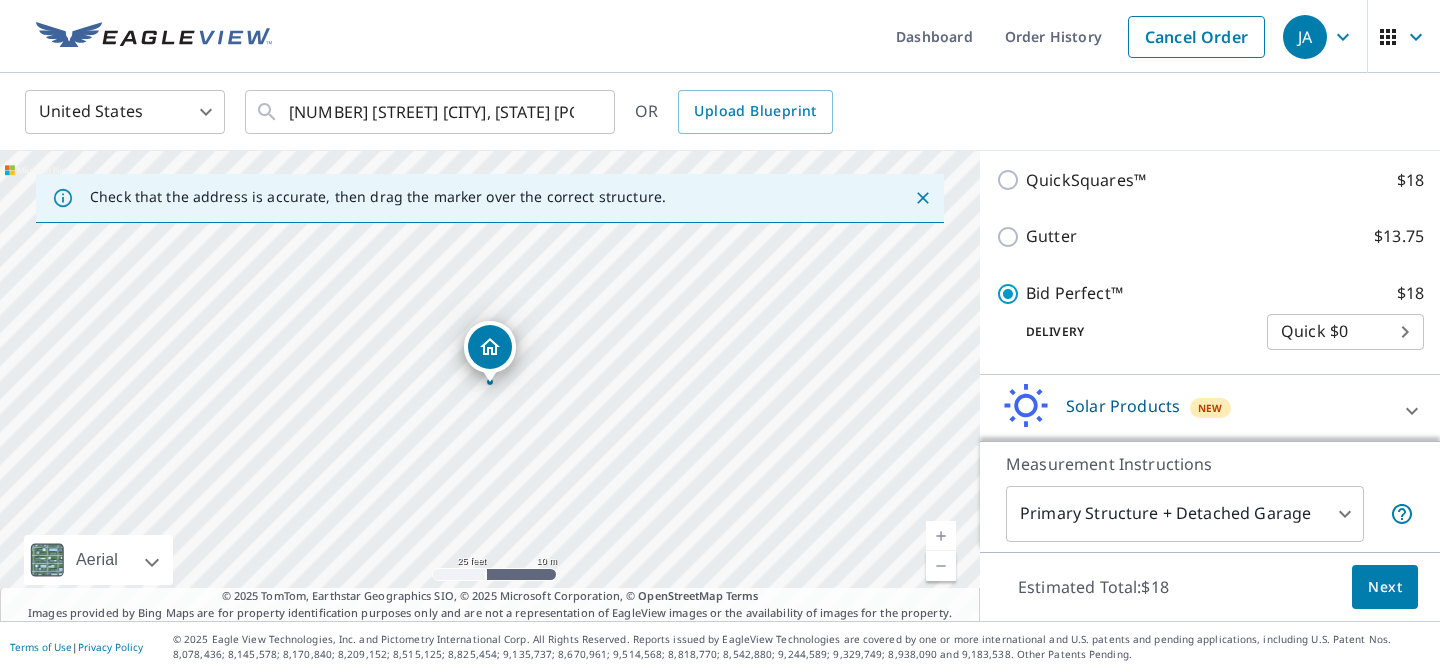 scroll, scrollTop: 457, scrollLeft: 0, axis: vertical 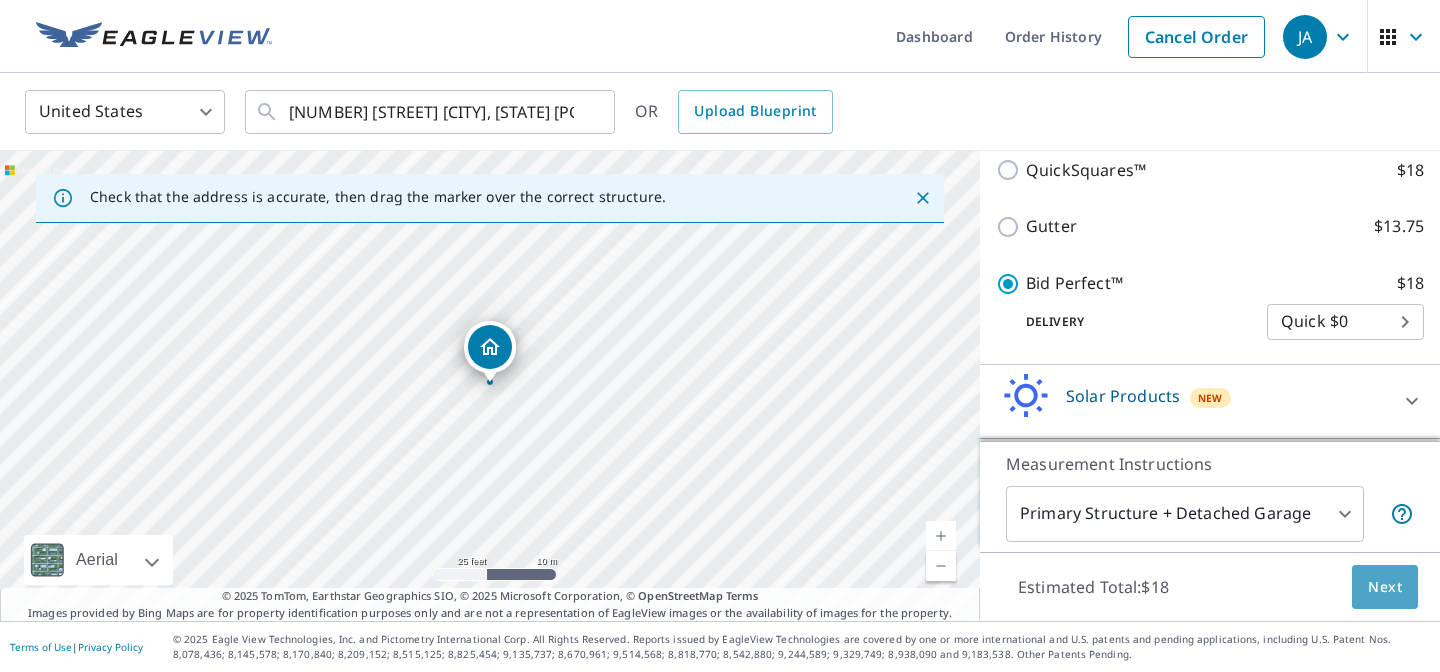 click on "Next" at bounding box center (1385, 587) 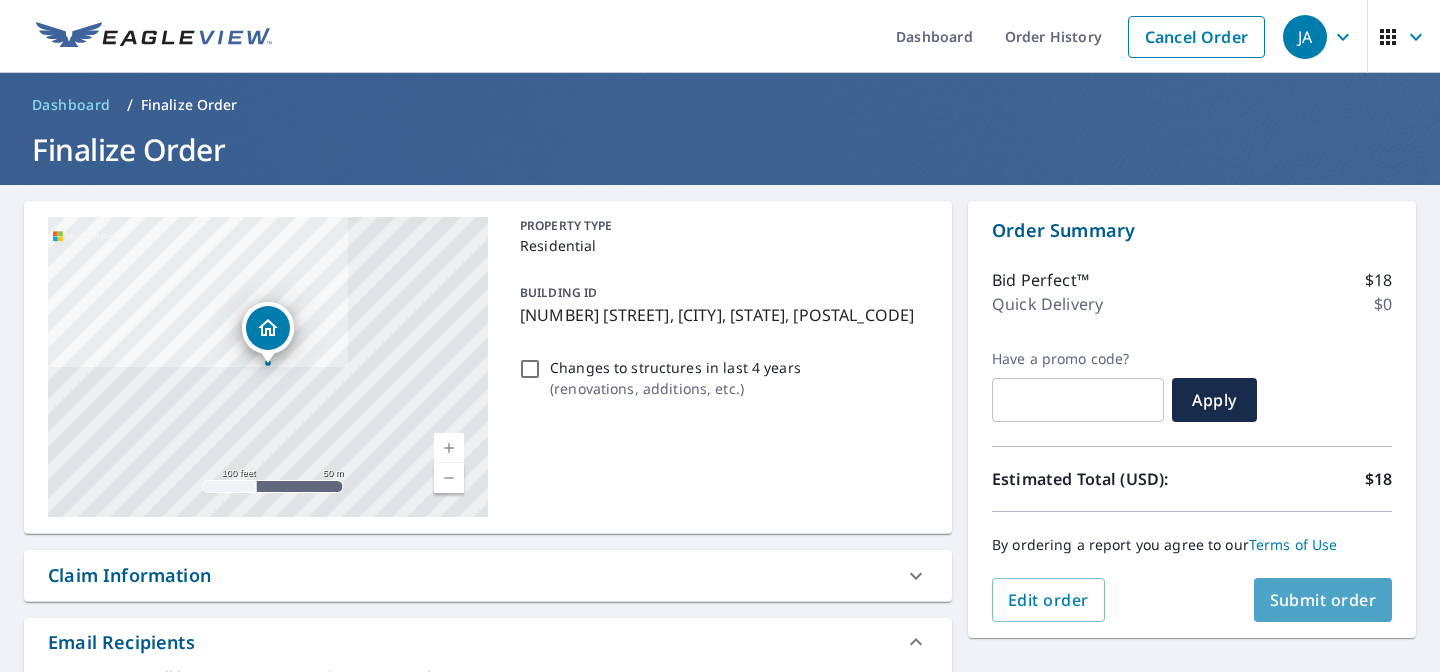 click on "Submit order" at bounding box center [1323, 600] 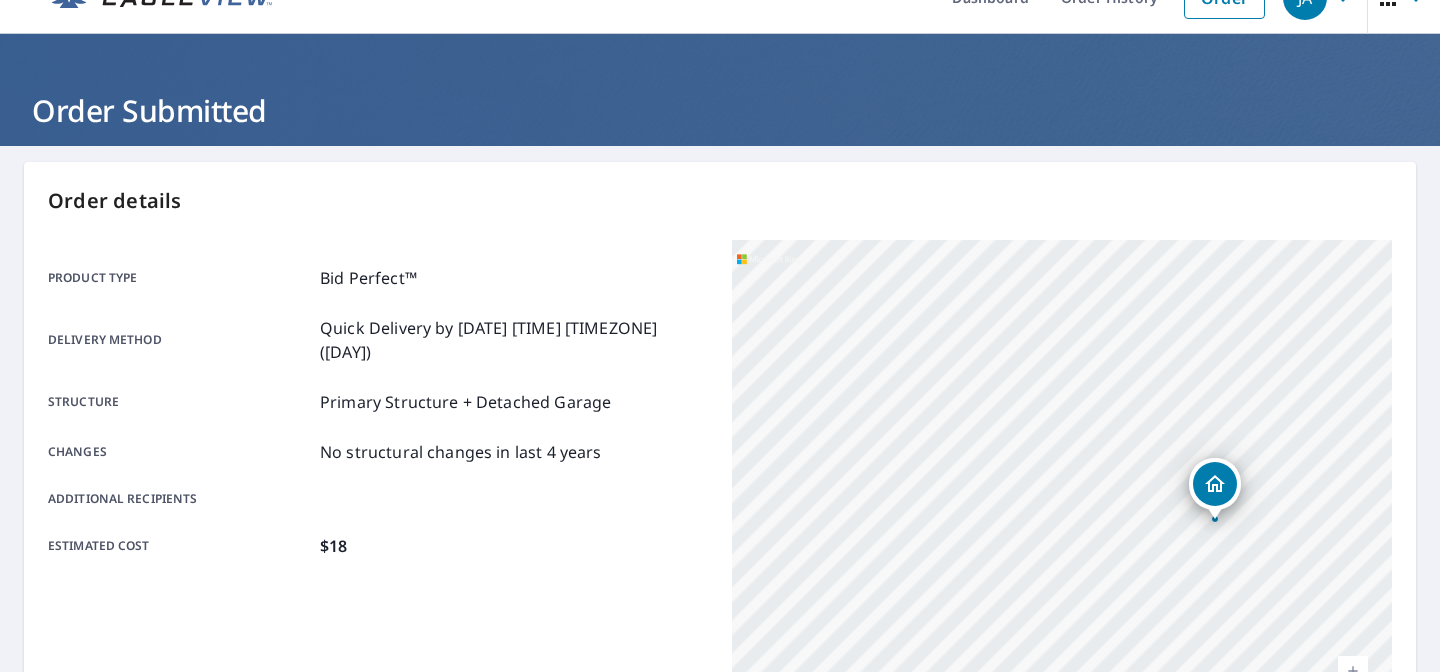scroll, scrollTop: 0, scrollLeft: 0, axis: both 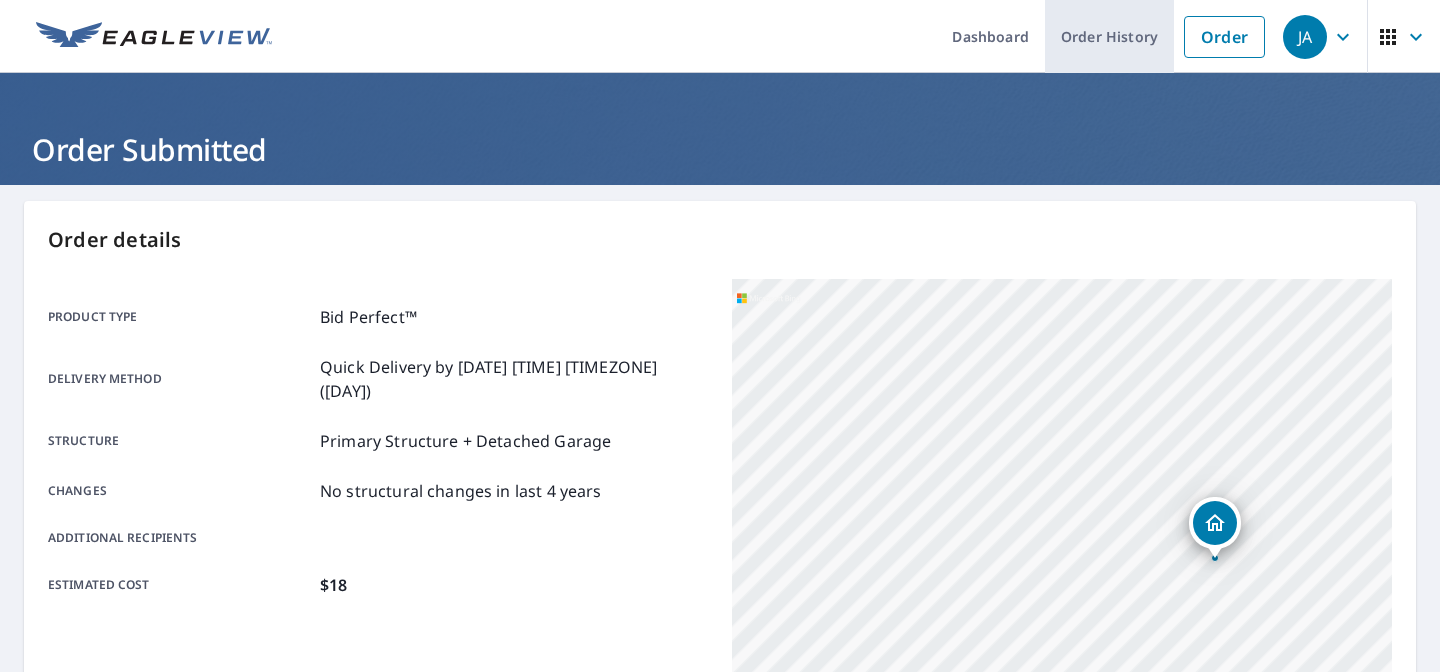 click on "Order History" at bounding box center (1109, 36) 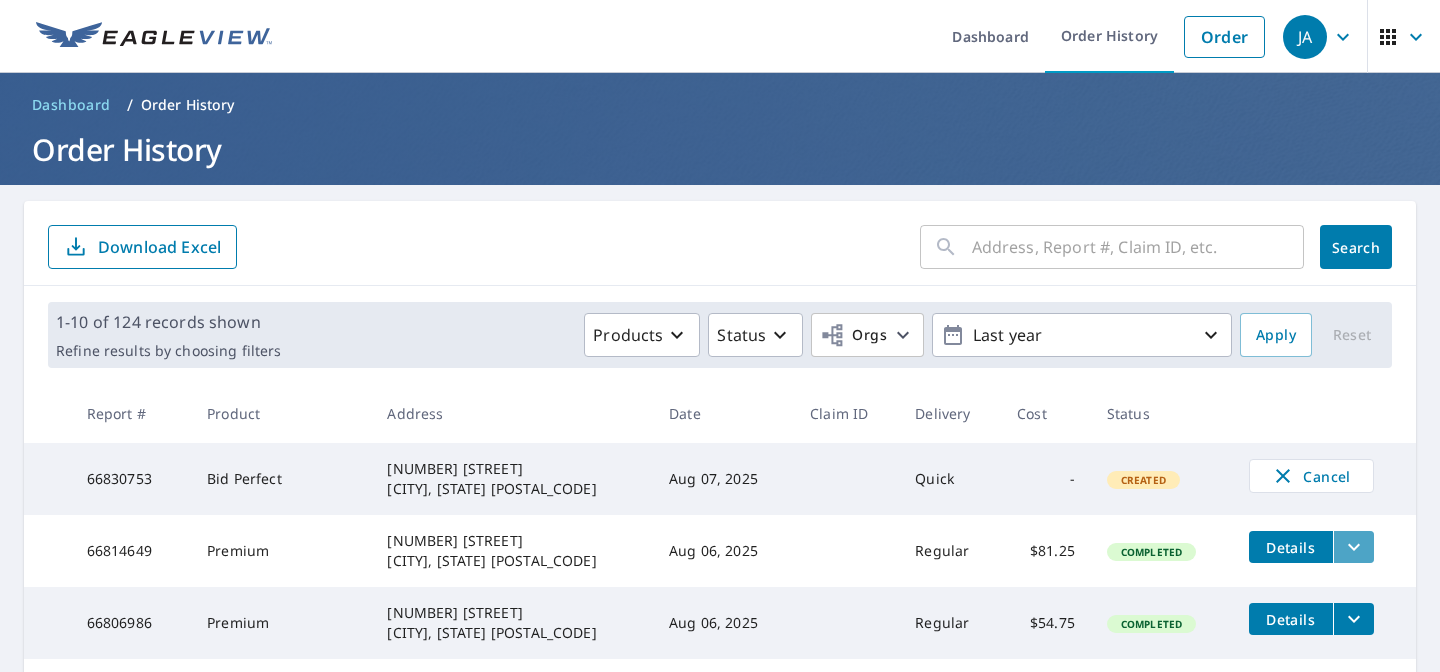 click 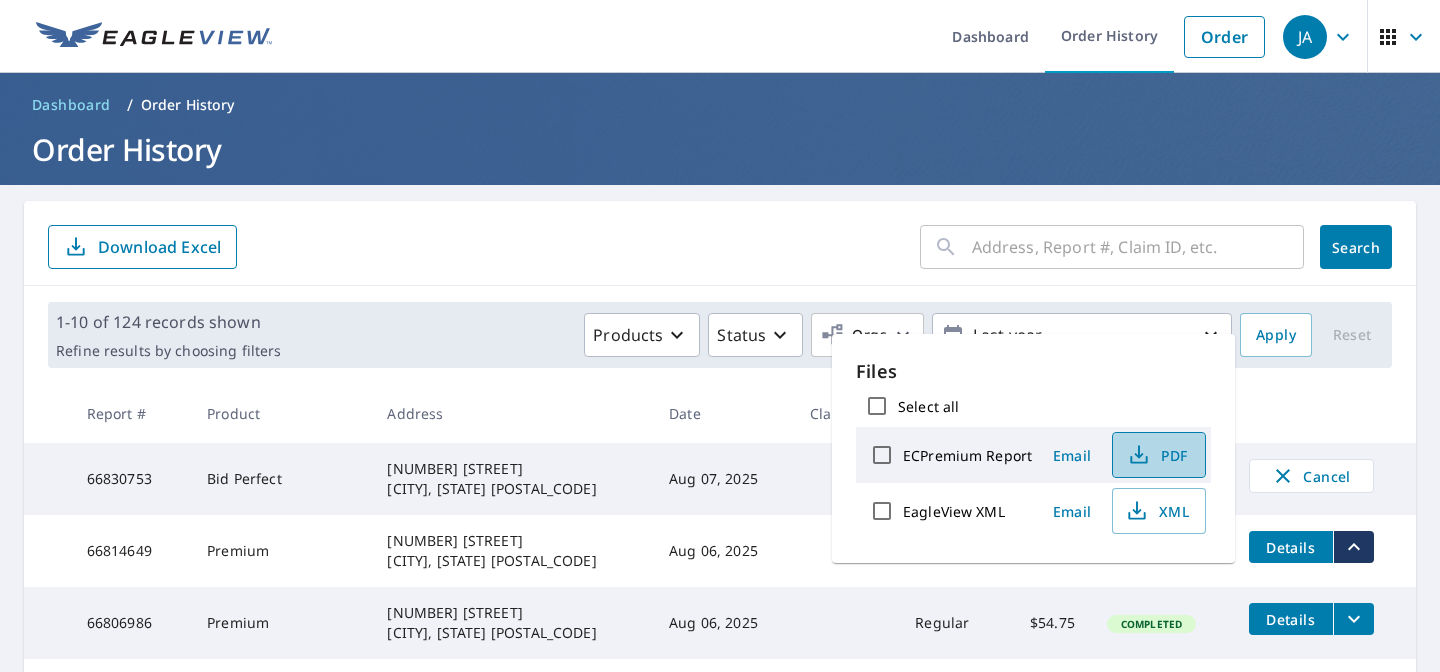 click on "PDF" at bounding box center (1157, 455) 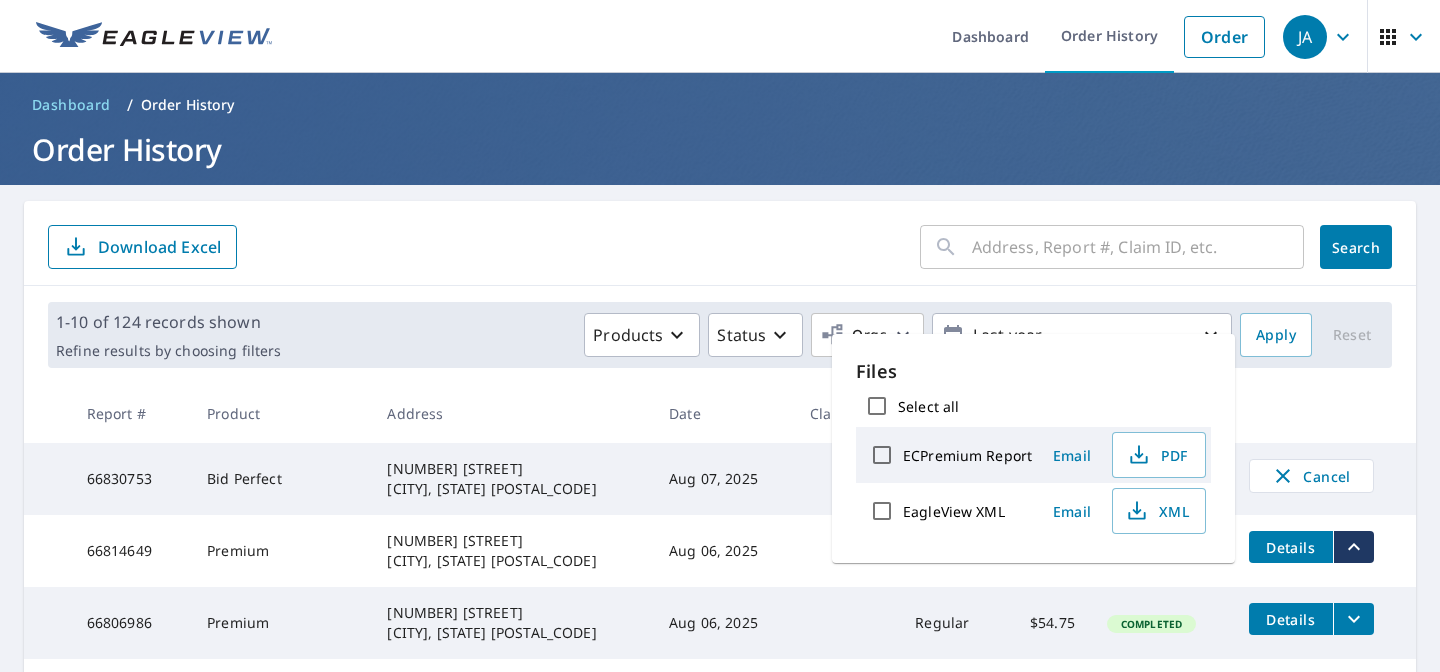 click on "Aug 07, 2025" at bounding box center [723, 479] 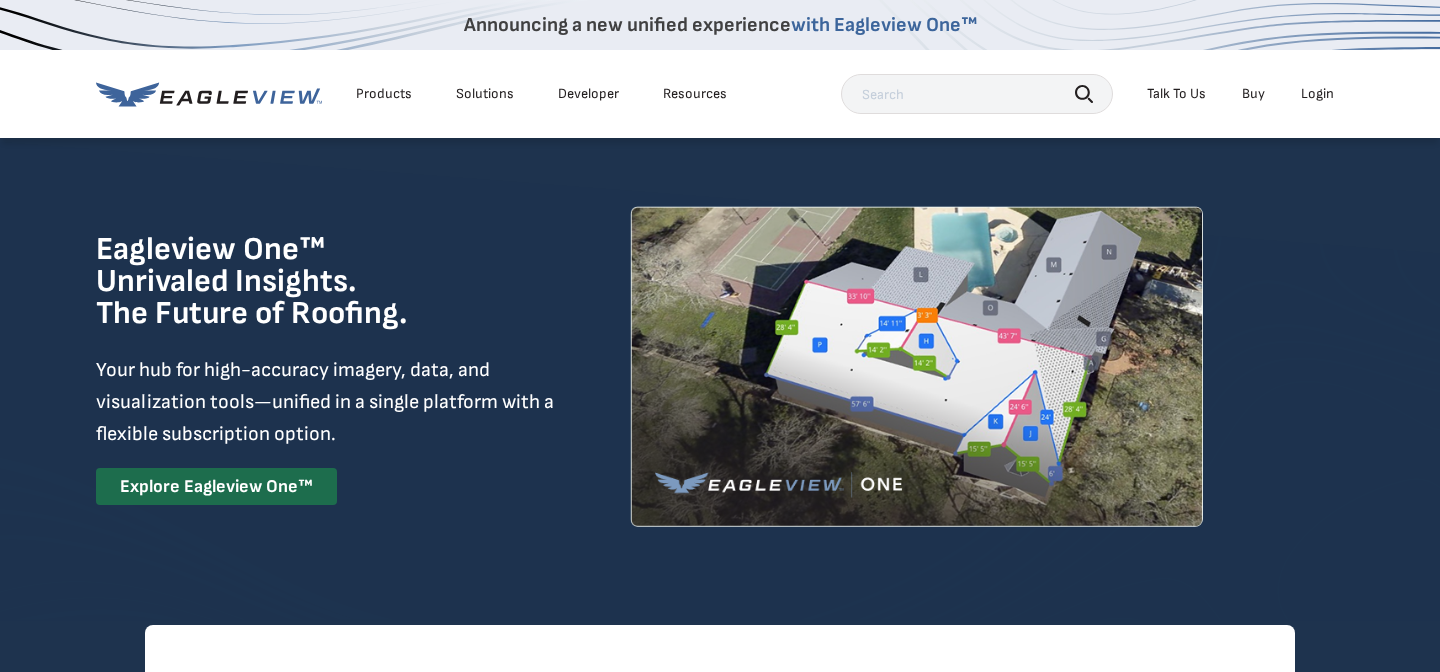 scroll, scrollTop: 0, scrollLeft: 0, axis: both 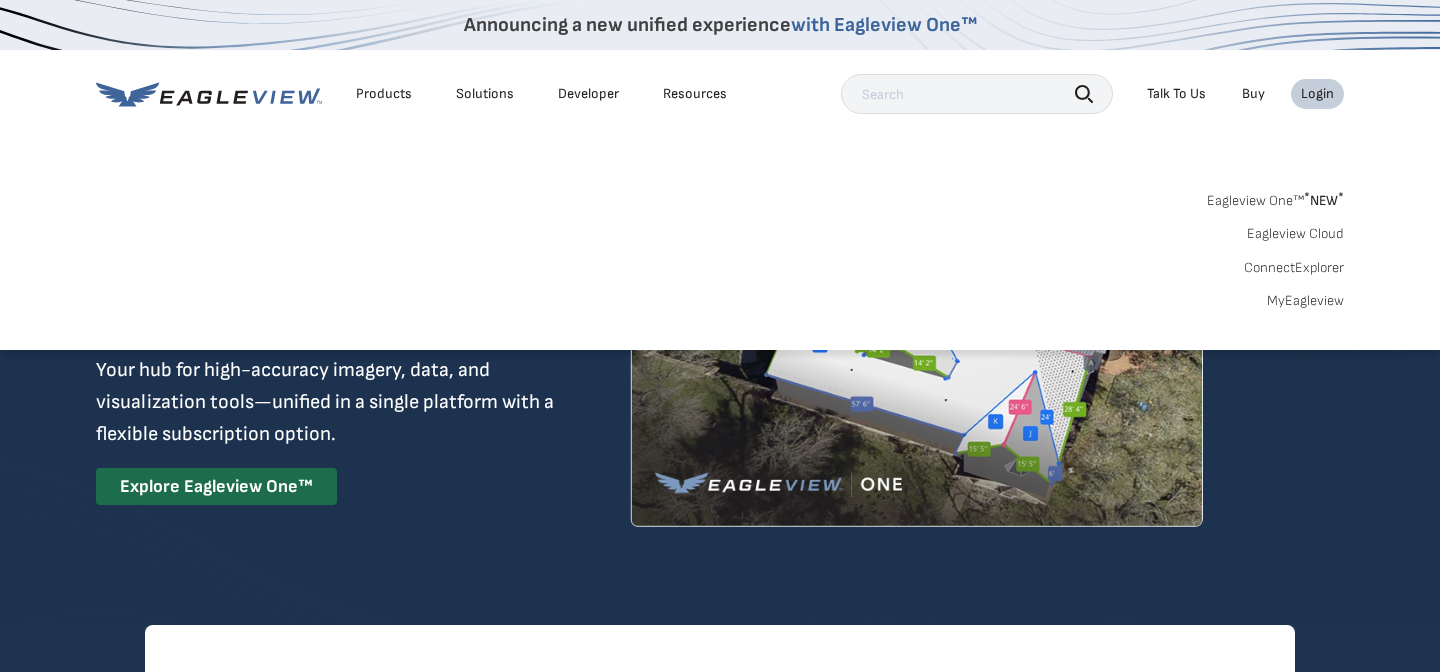 click on "MyEagleview" at bounding box center (1305, 301) 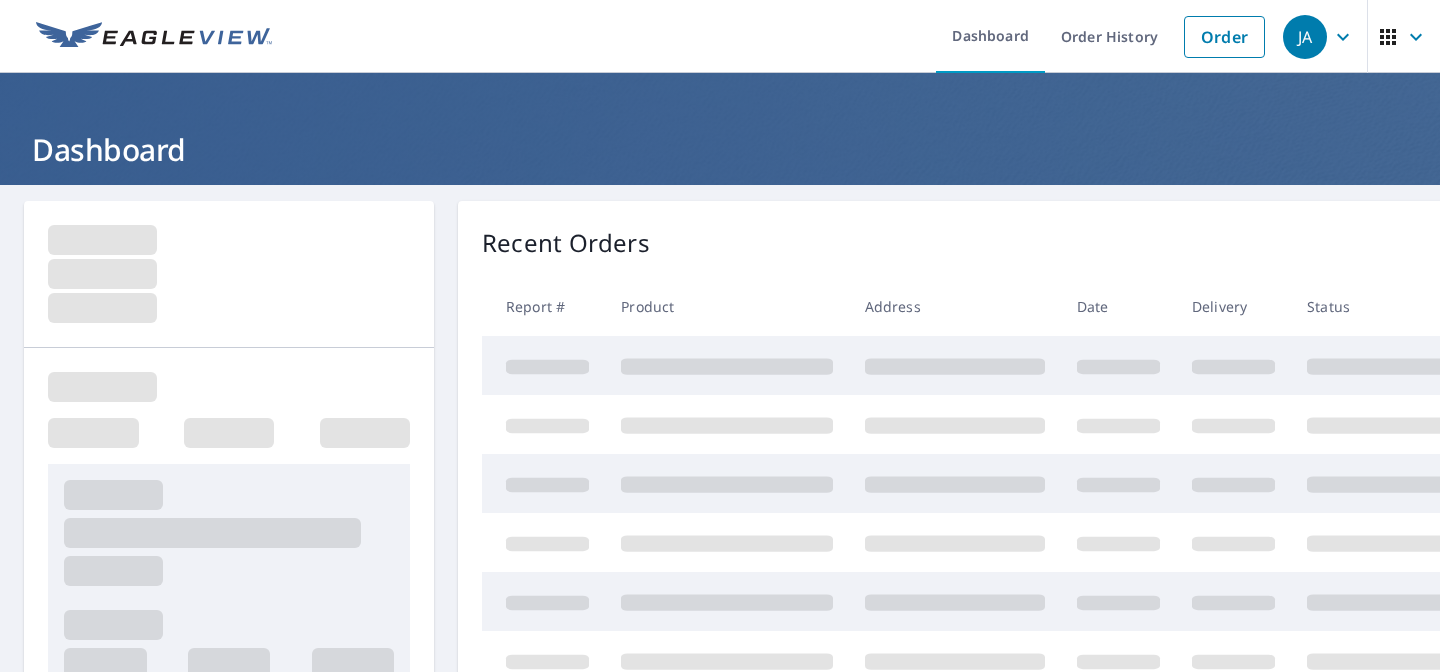 scroll, scrollTop: 0, scrollLeft: 0, axis: both 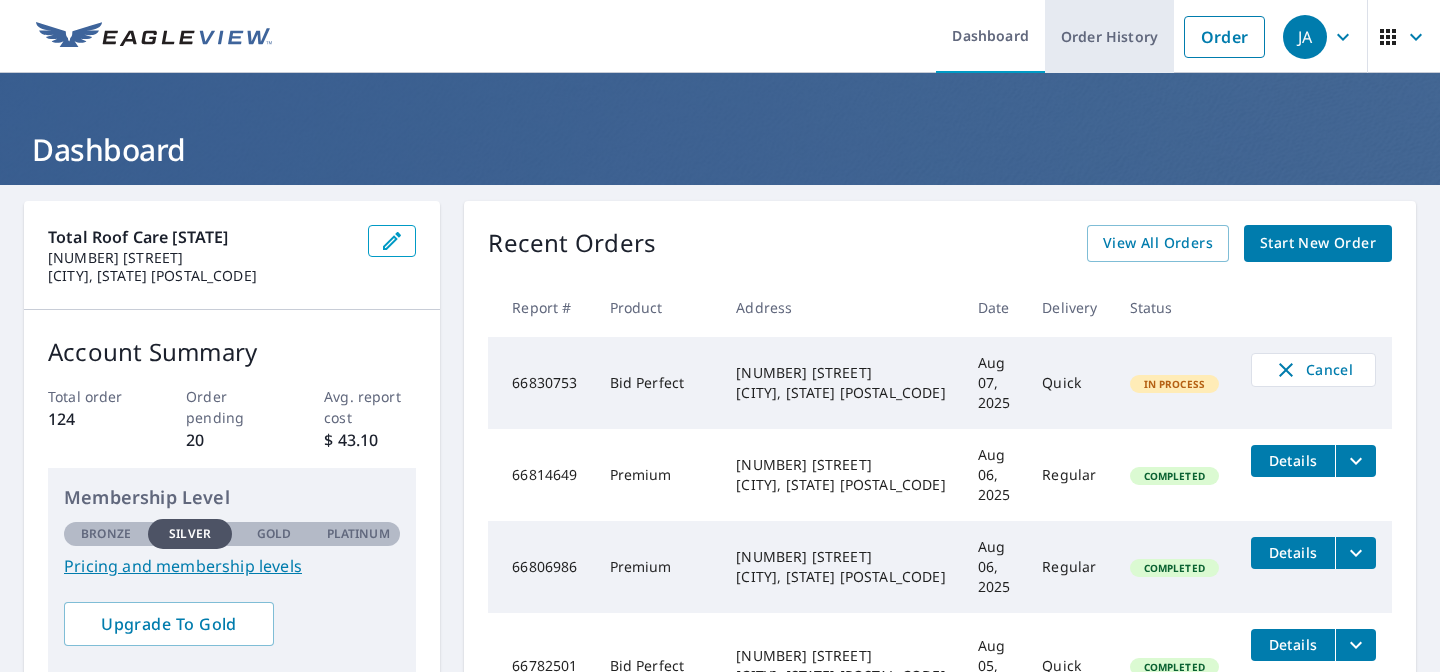 click on "Order History" at bounding box center (1109, 36) 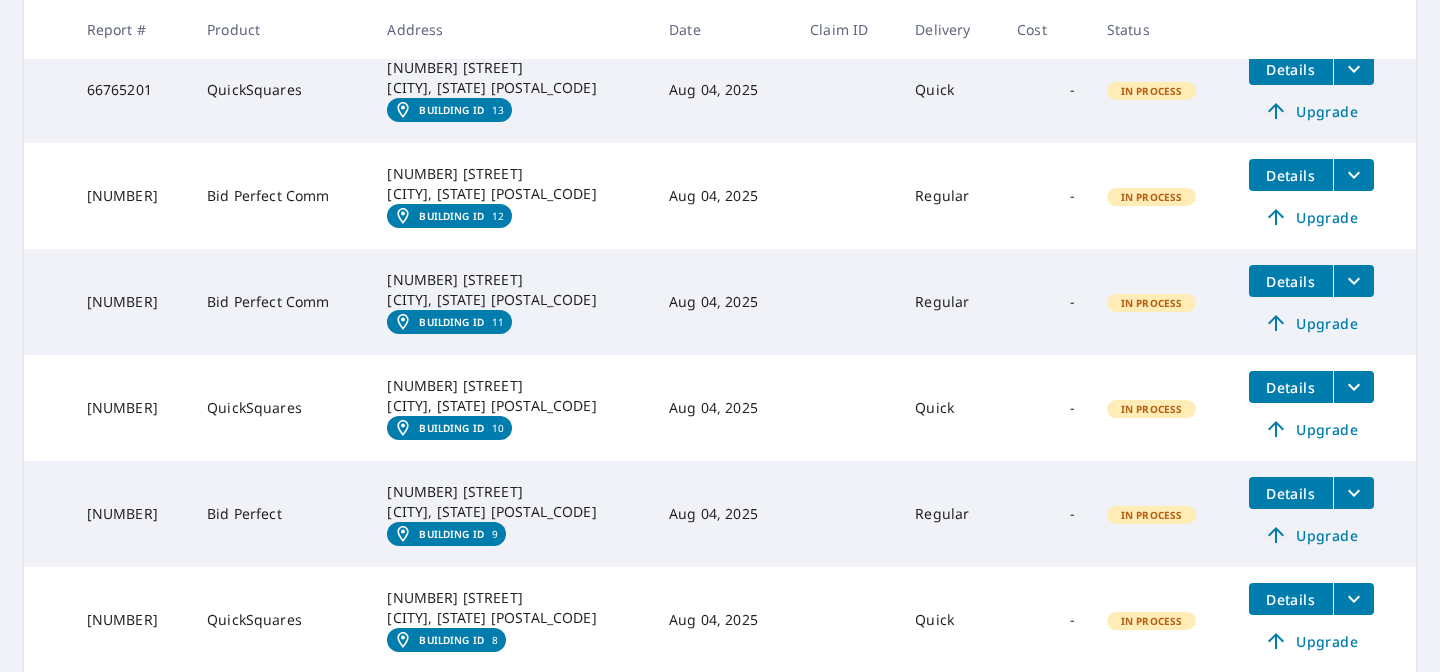 scroll, scrollTop: 876, scrollLeft: 0, axis: vertical 